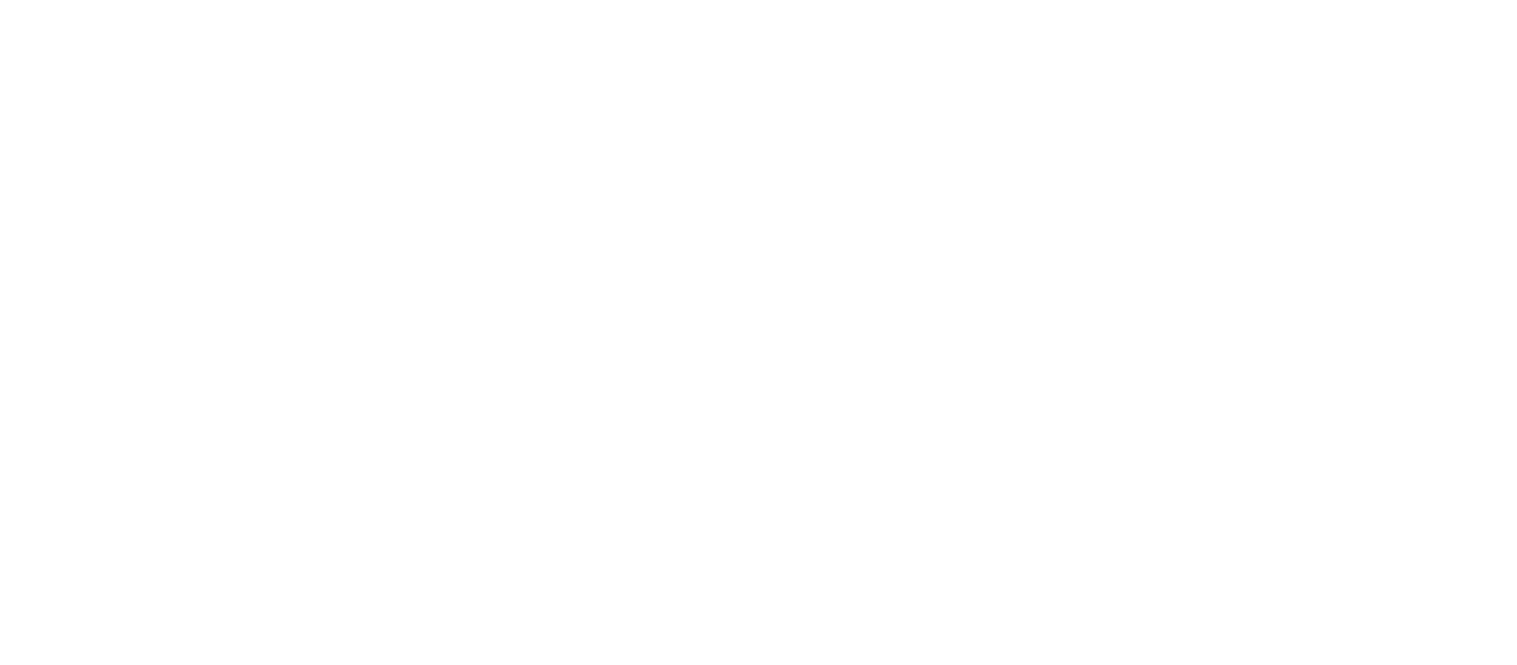 scroll, scrollTop: 0, scrollLeft: 0, axis: both 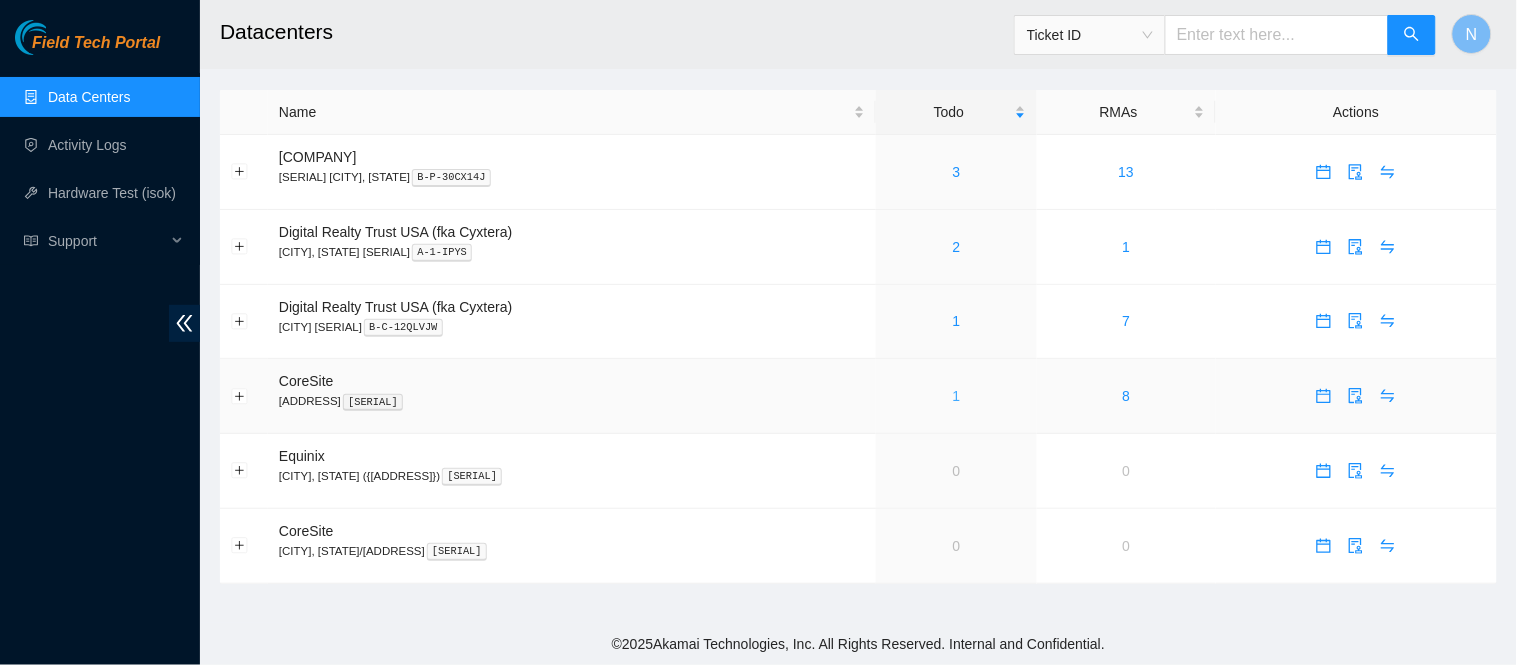 click on "1" at bounding box center (957, 396) 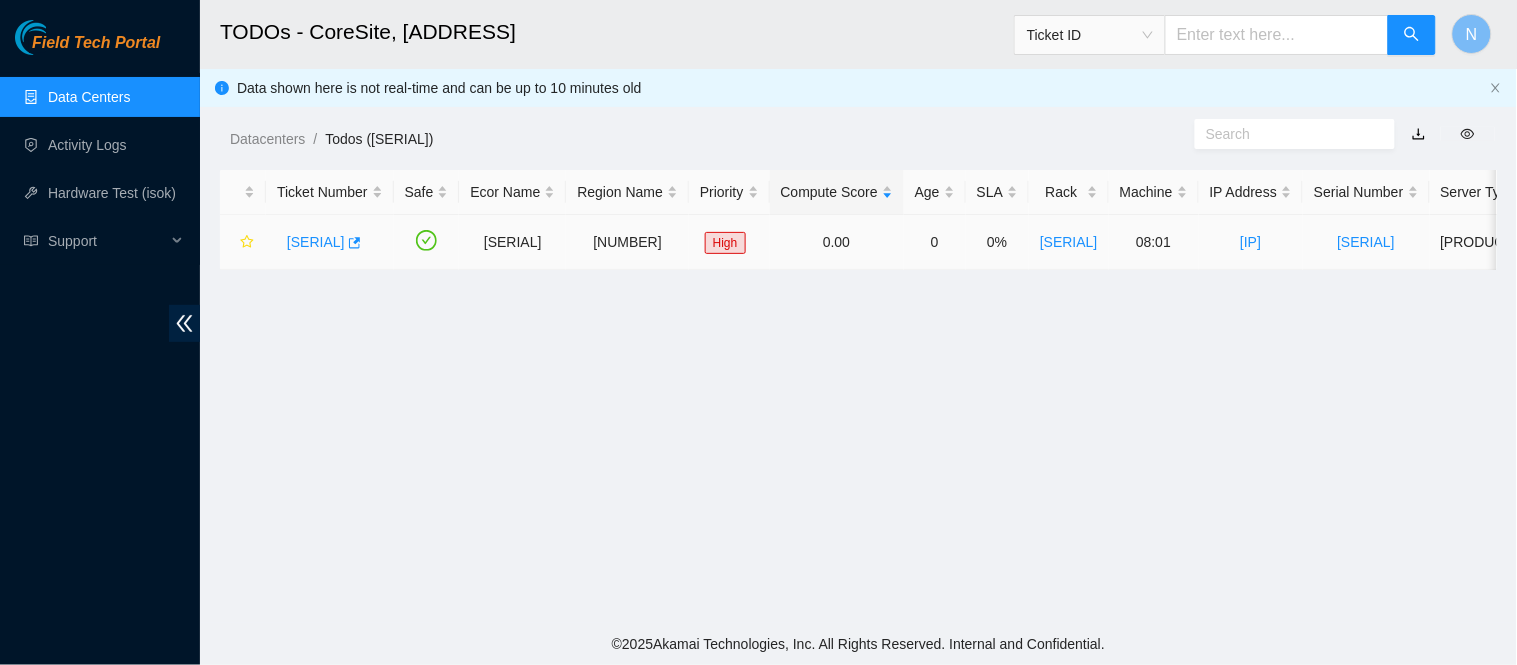 click on "[SERIAL]" at bounding box center (316, 242) 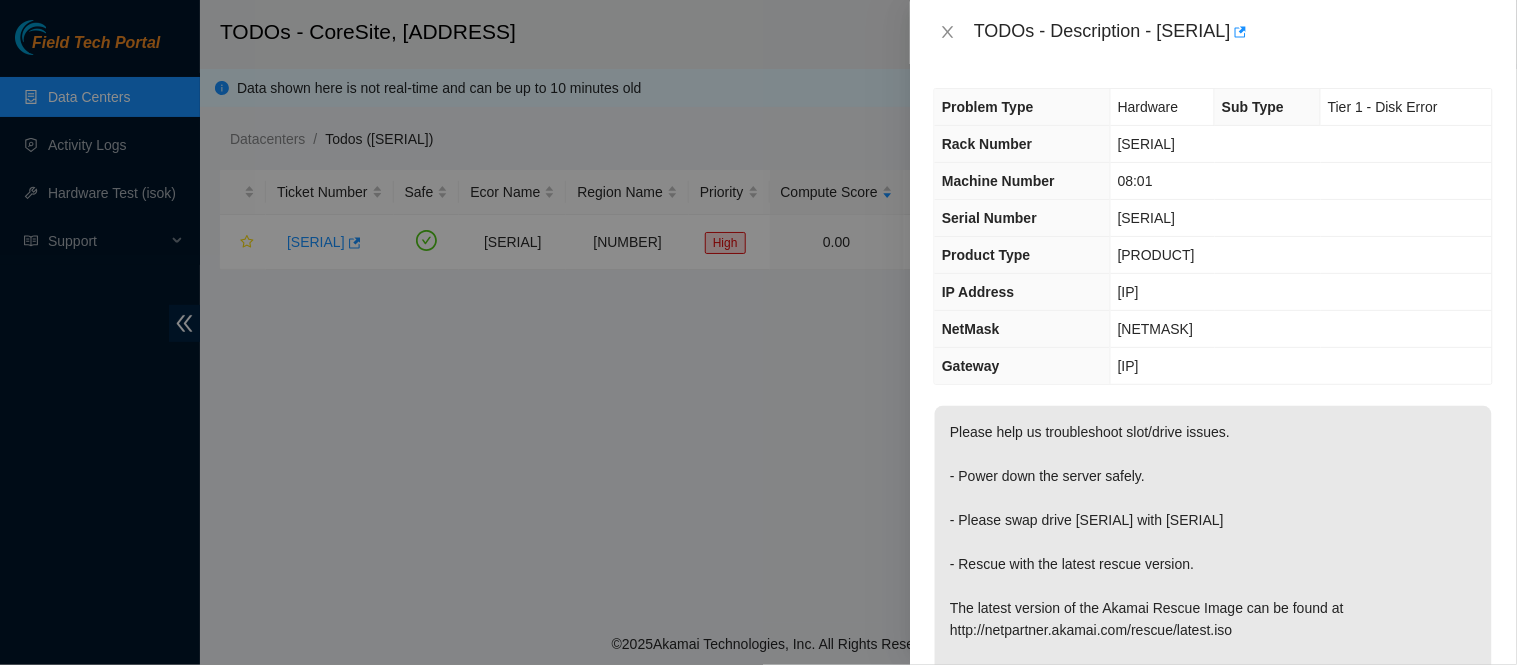 click at bounding box center (758, 332) 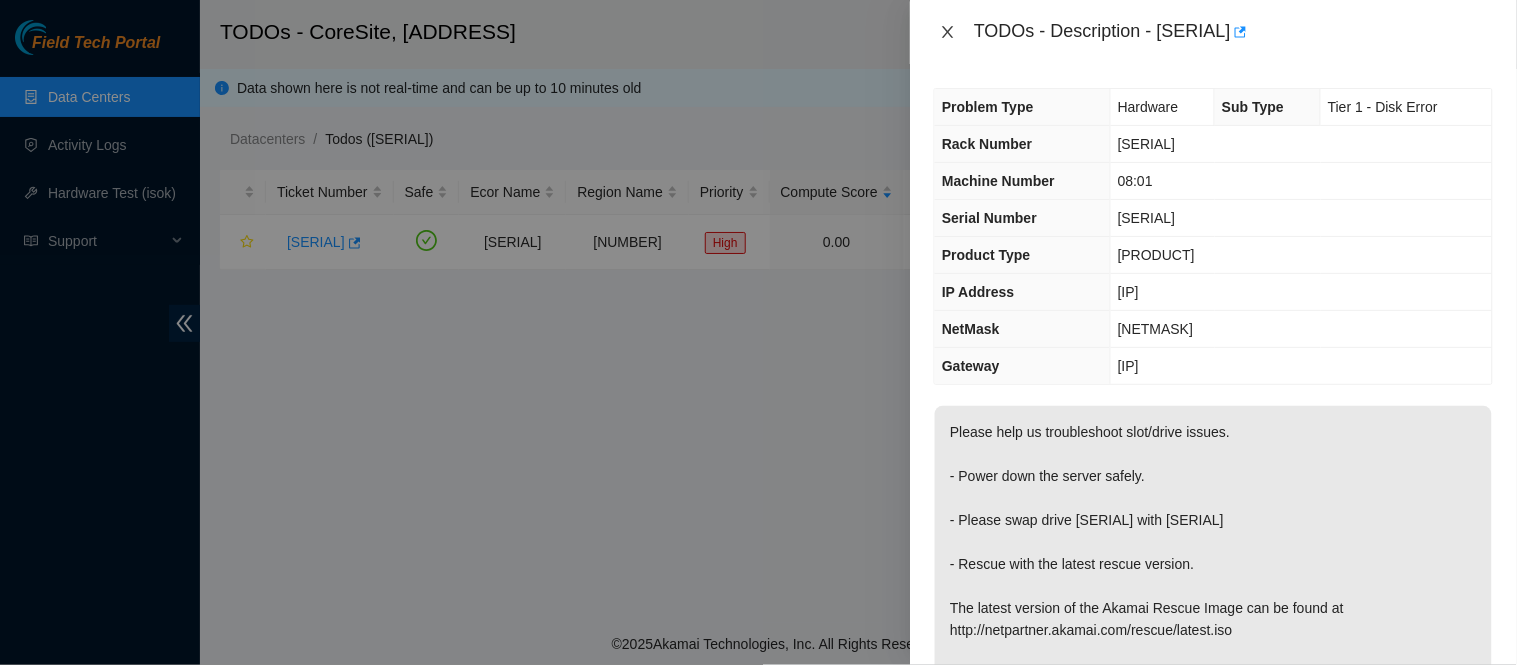 click 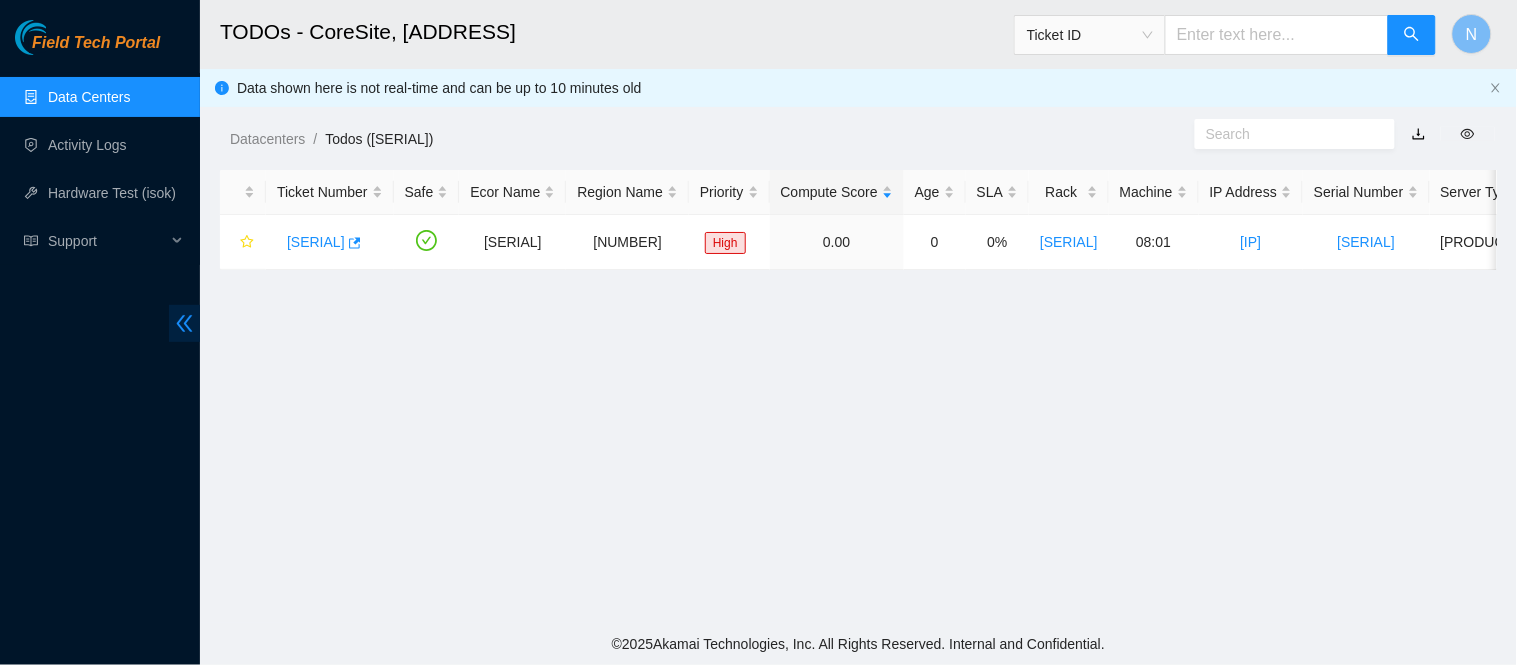 click at bounding box center [184, 323] 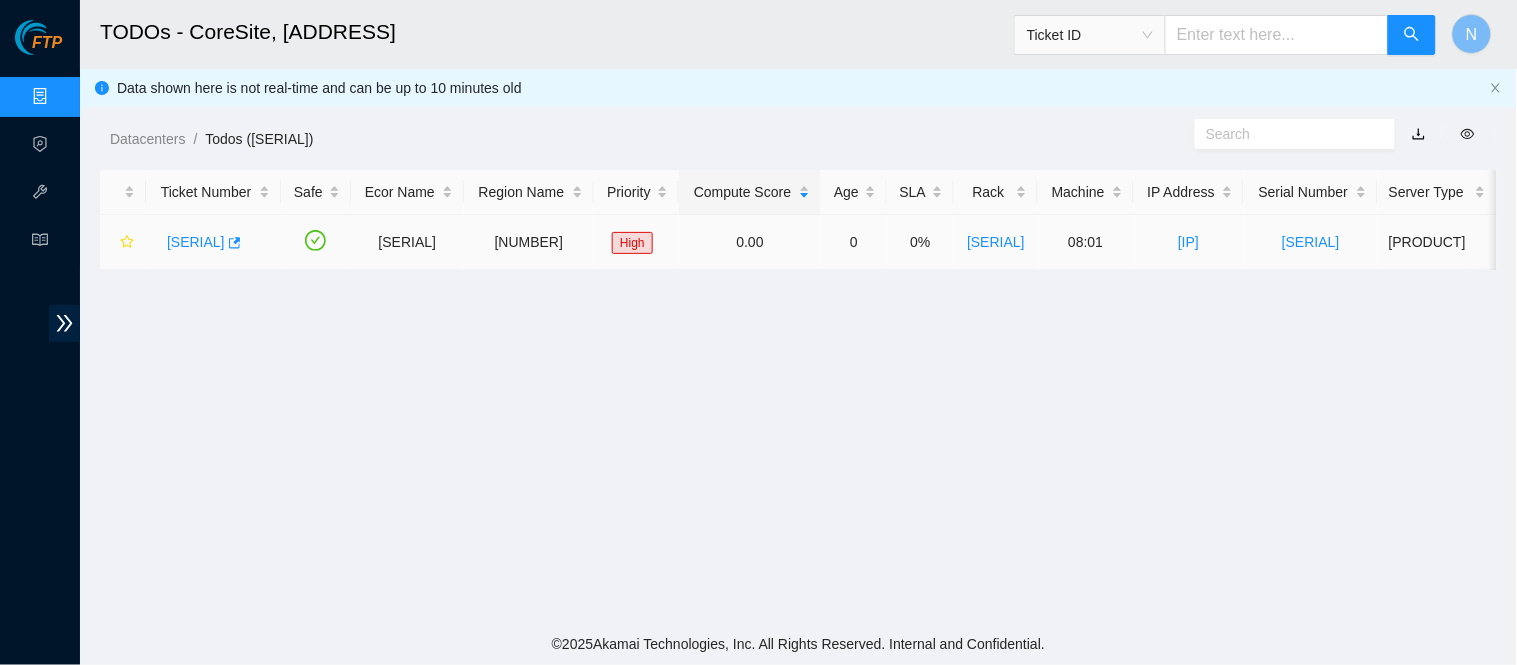 click on "[SERIAL]" at bounding box center (196, 242) 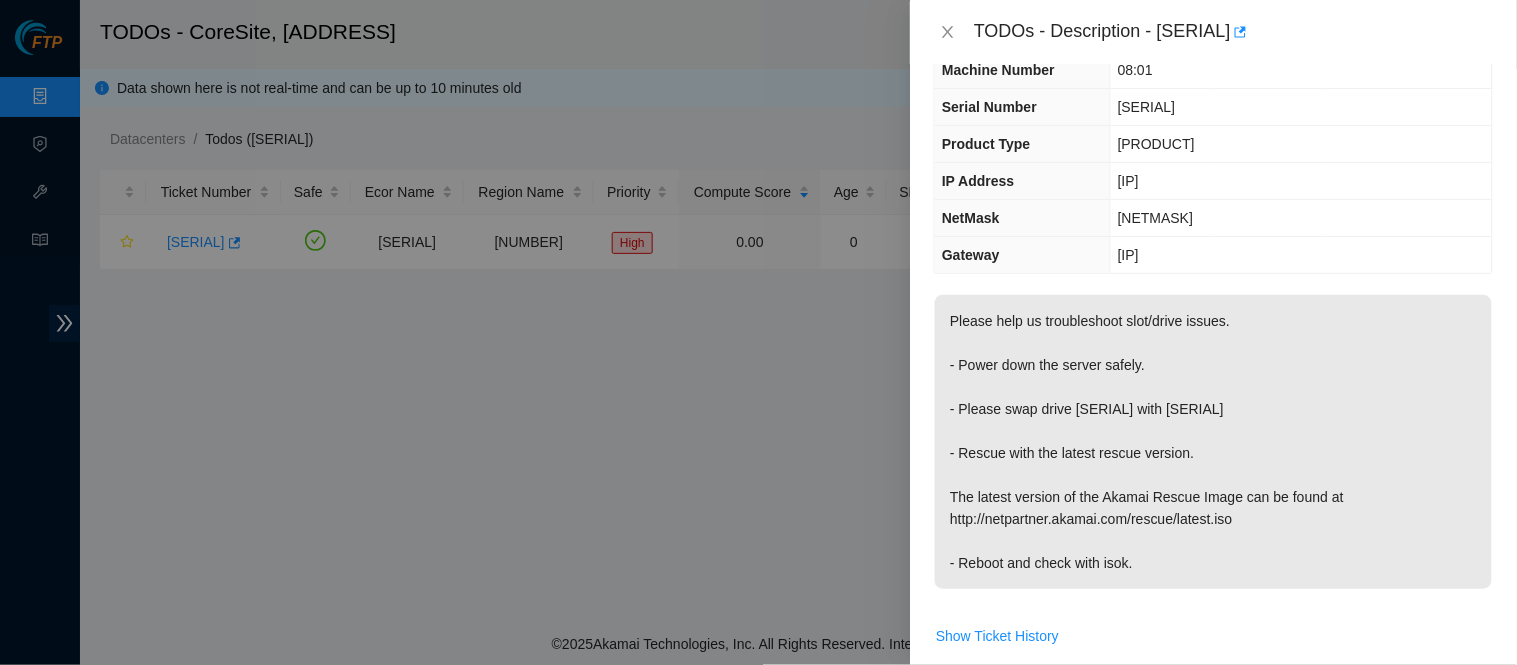 scroll, scrollTop: 113, scrollLeft: 0, axis: vertical 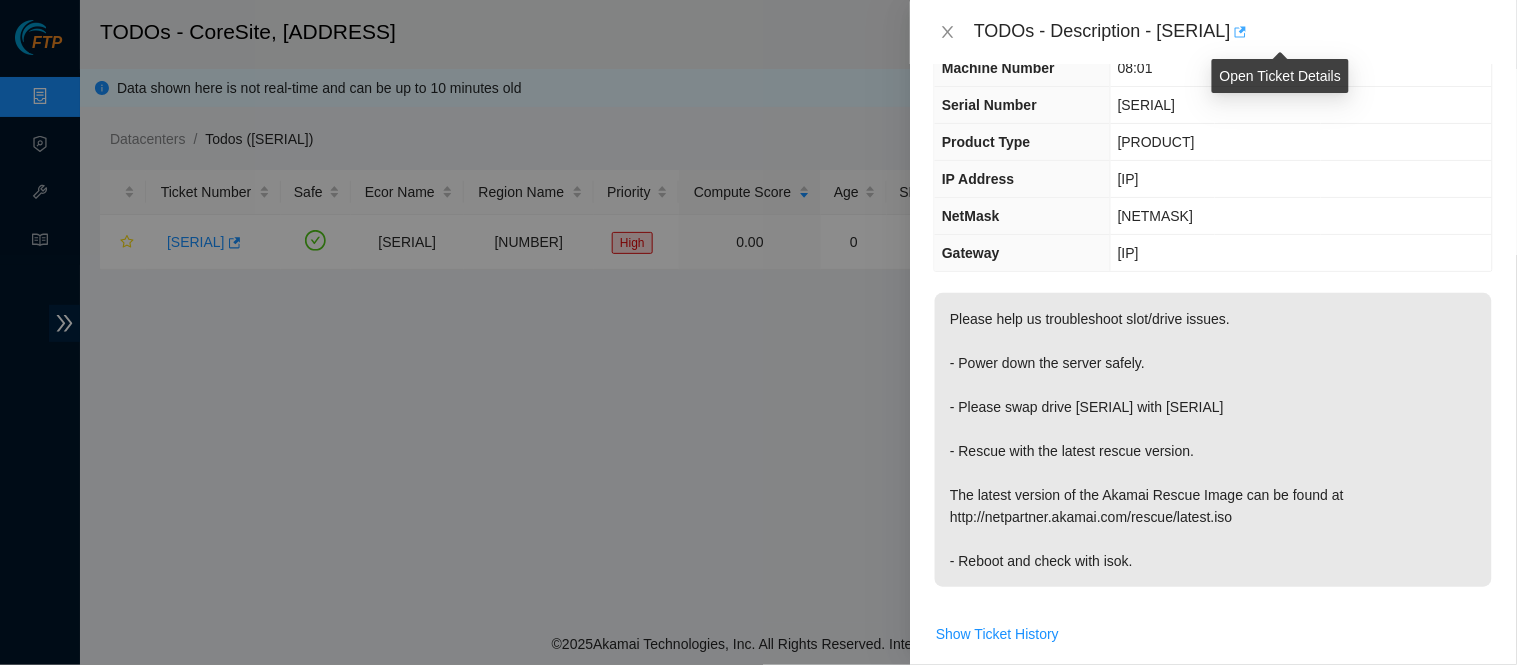 click 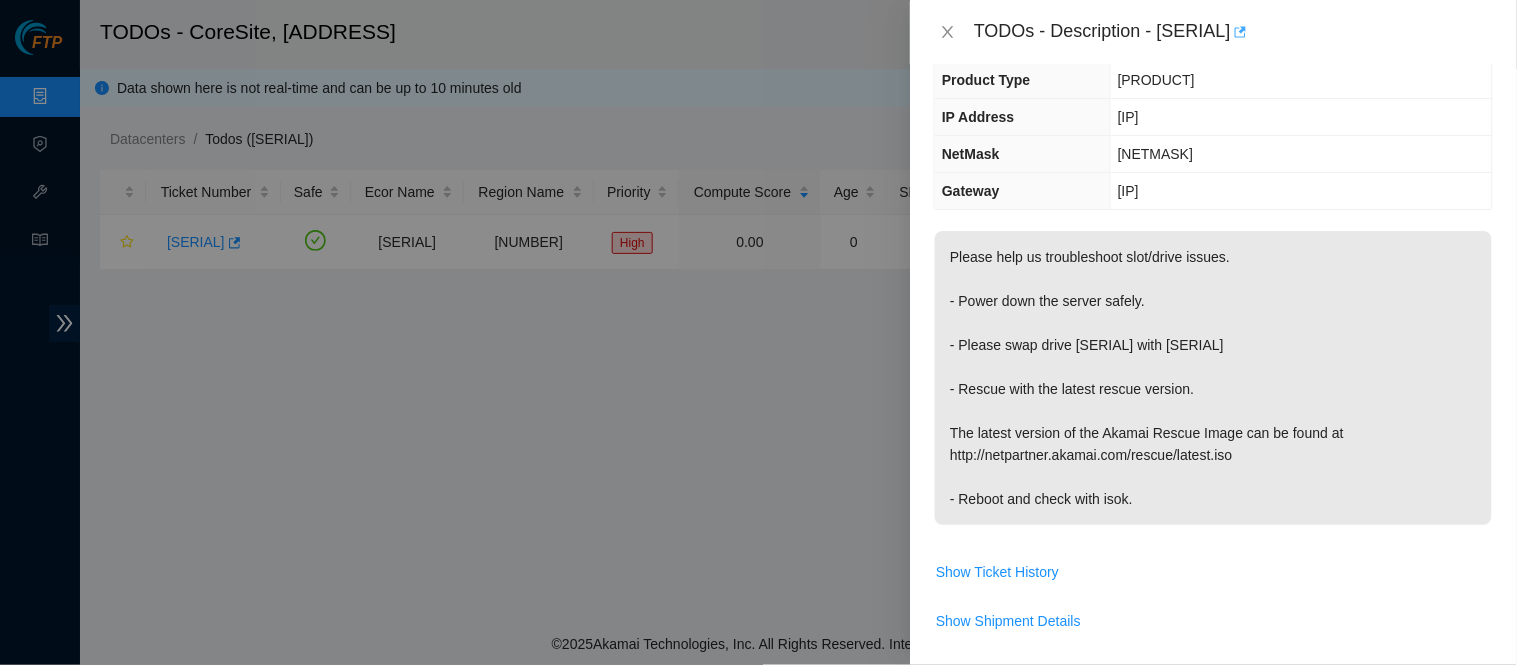 scroll, scrollTop: 0, scrollLeft: 0, axis: both 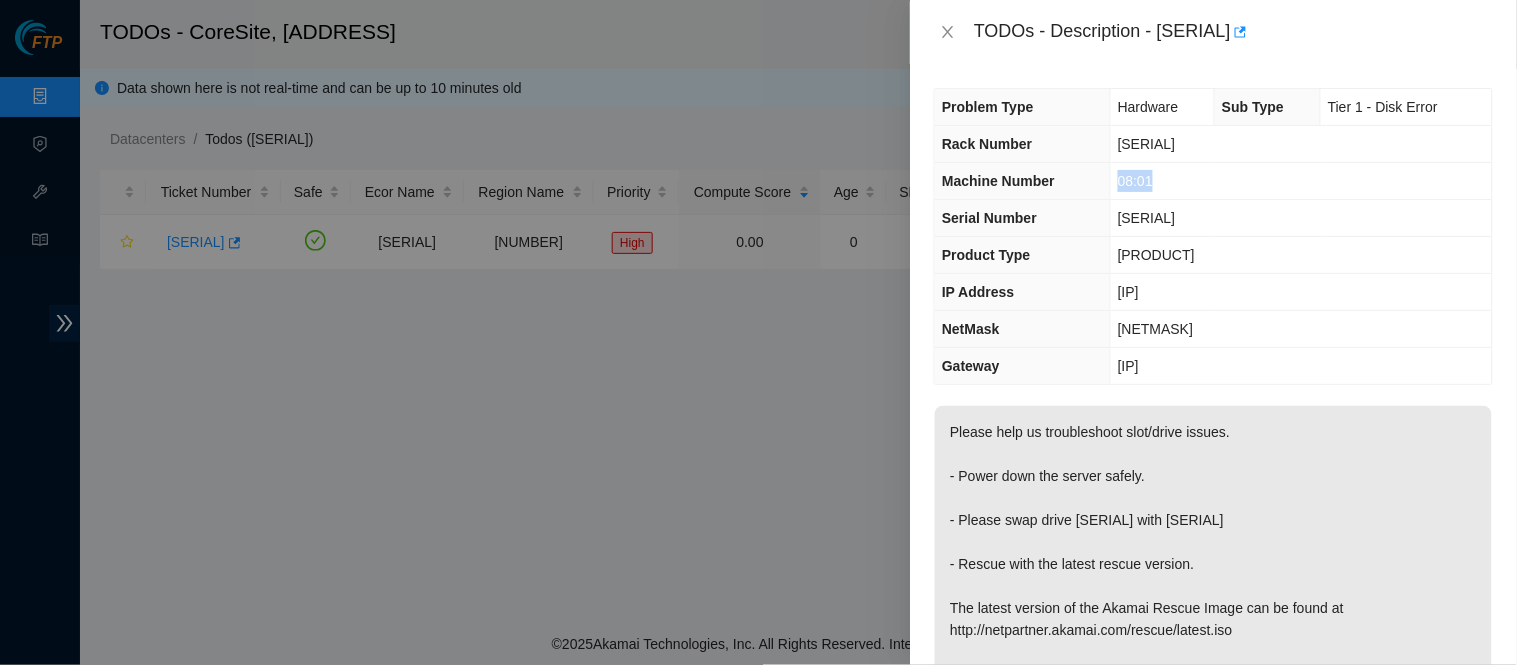 drag, startPoint x: 1160, startPoint y: 173, endPoint x: 1116, endPoint y: 177, distance: 44.181442 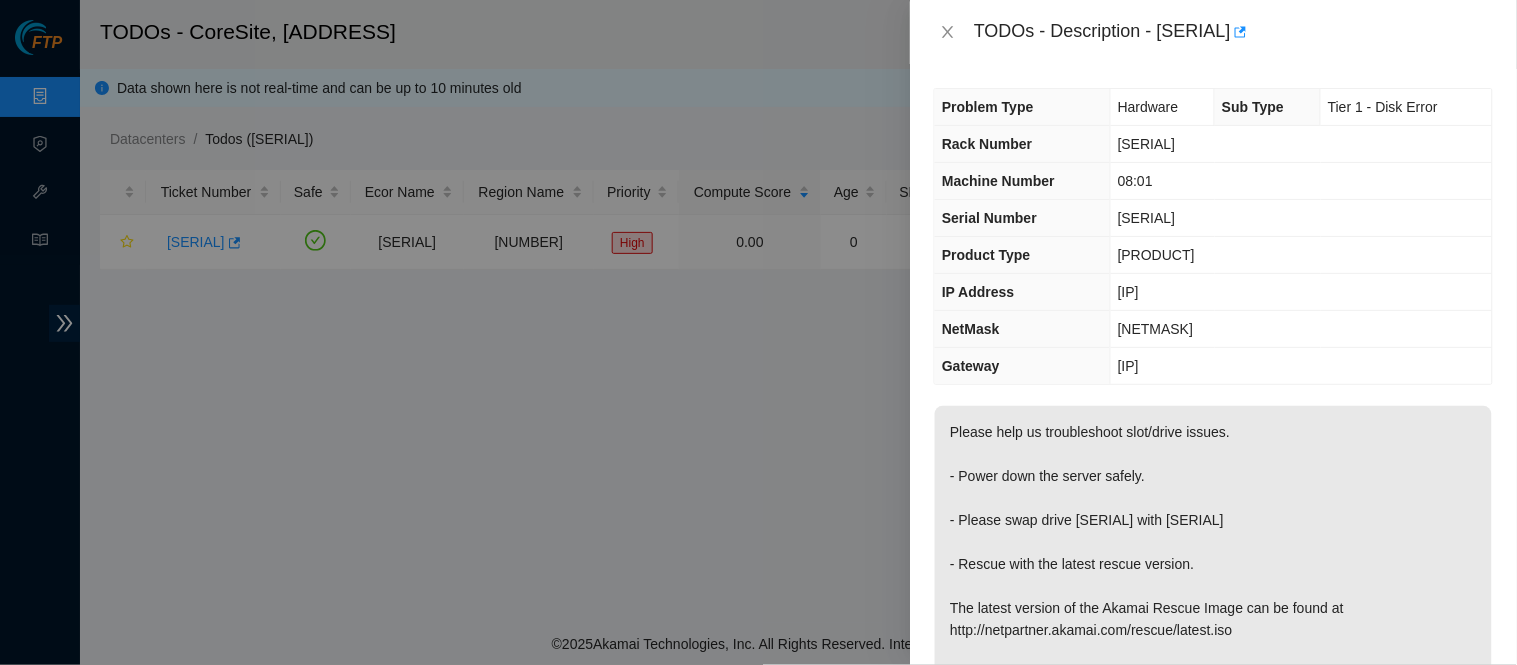 click on "[SERIAL]" at bounding box center (1301, 218) 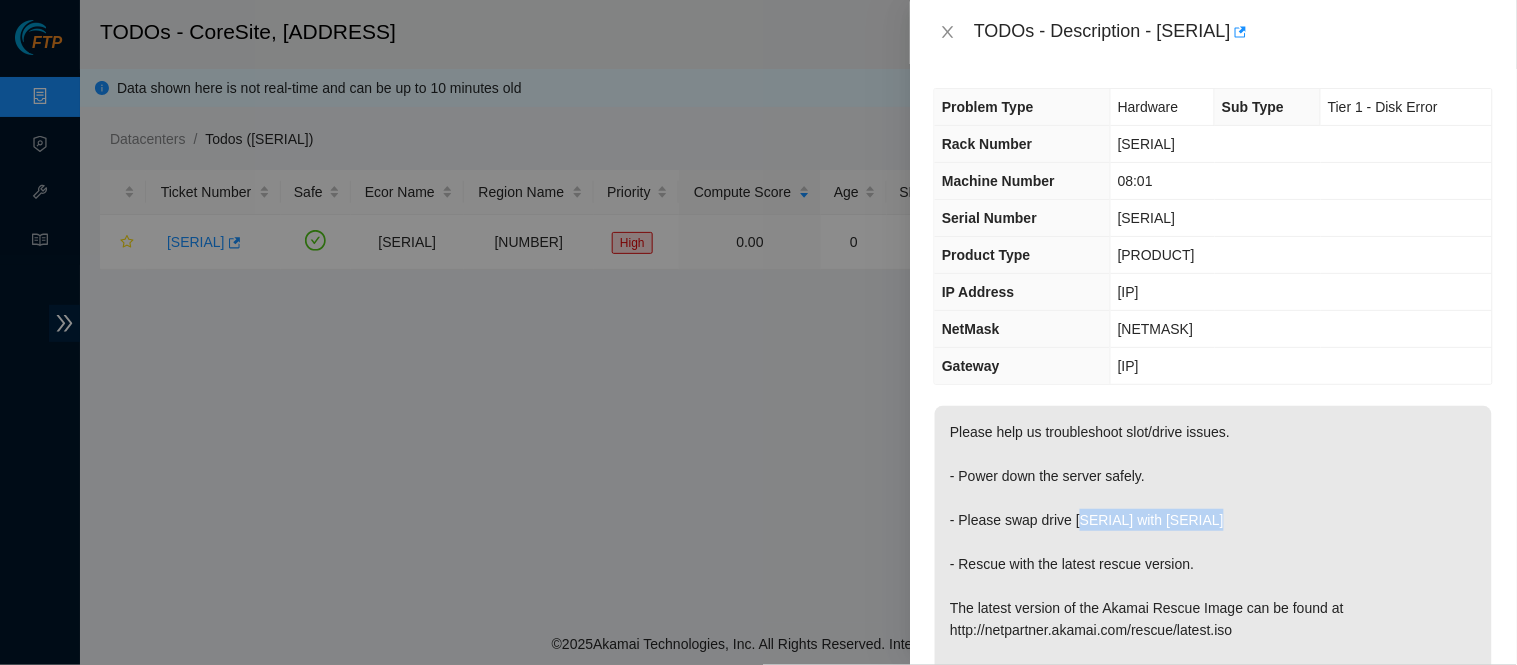 drag, startPoint x: 1245, startPoint y: 524, endPoint x: 1075, endPoint y: 530, distance: 170.10585 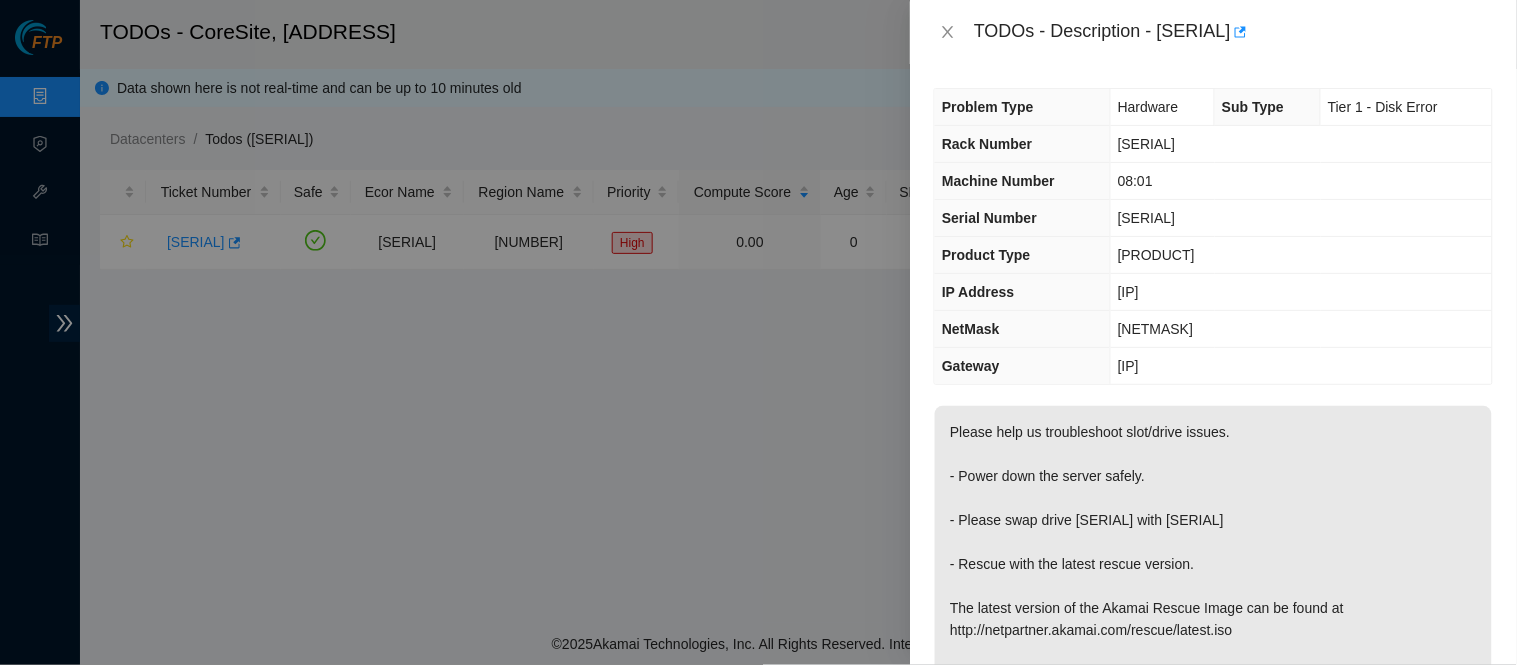 click on "Please help us troubleshoot slot/drive issues.
- Power down the server safely.
- Please swap drive [SERIAL] with [SERIAL]
- Rescue with the latest rescue version.
The latest version of the Akamai Rescue Image can be found at
http://netpartner.akamai.com/rescue/latest.iso
- Reboot and check with isok." at bounding box center (1213, 553) 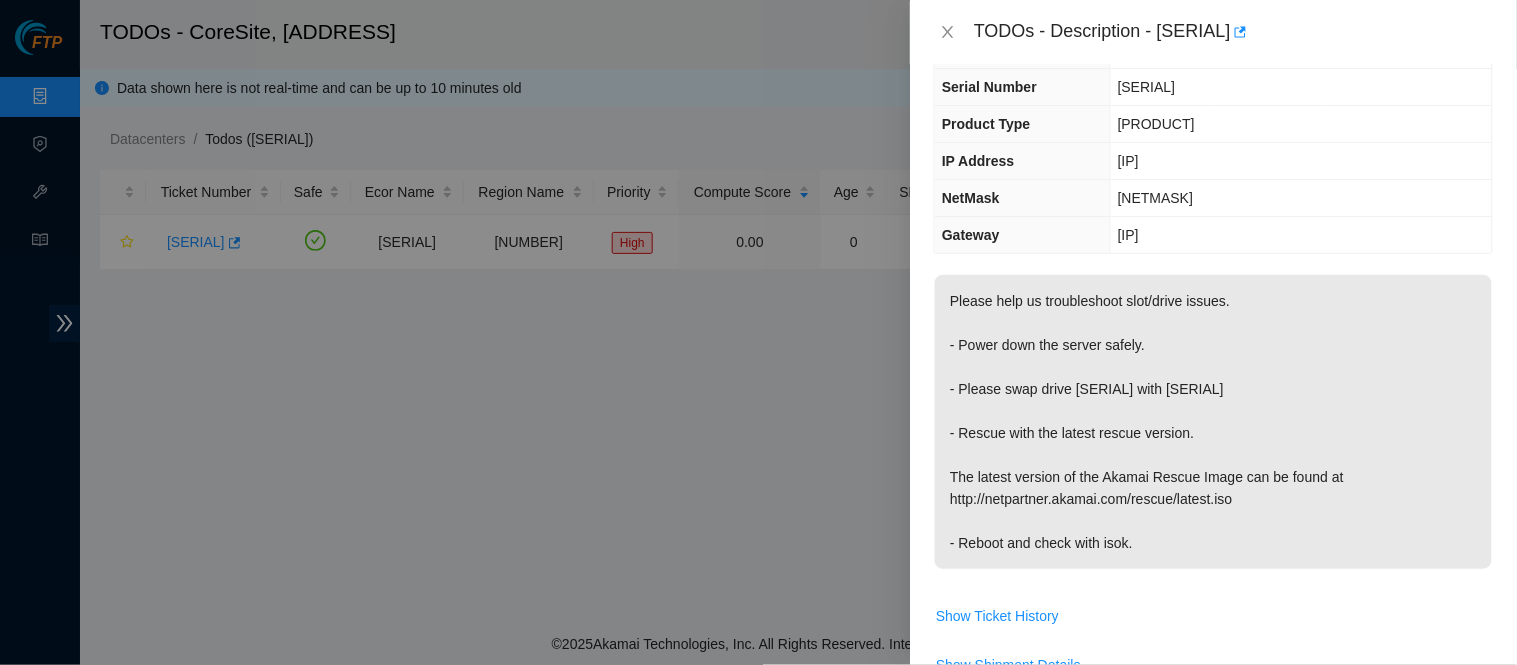 scroll, scrollTop: 132, scrollLeft: 0, axis: vertical 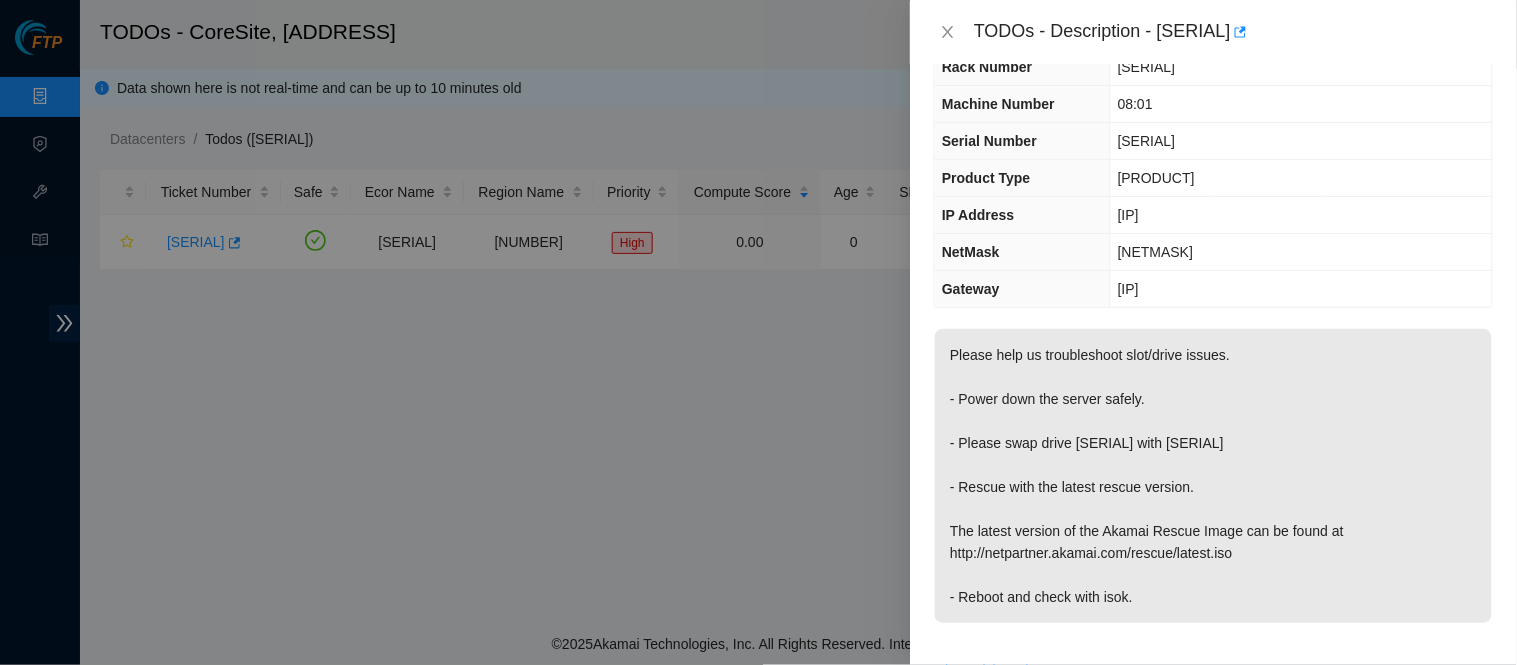 click on "Problem Type Hardware Sub Type Tier 1 - Disk Error Rack Number [SERIAL] Machine Number 08:01 Serial Number [SERIAL] Product Type [PRODUCT] IP Address [IP] NetMask [NETMASK] Gateway [IP] Please help us troubleshoot slot/drive issues.
- Power down the server safely.
- Please swap drive [SERIAL] with [SERIAL]
- Rescue with the latest rescue version.
The latest version of the Akamai Rescue Image can be found at
http://netpartner.akamai.com/rescue/latest.iso
- Reboot and check with isok.
Show Ticket History Show Shipment Details Resolutions Rebooted Rescued Replaced disk Reseated components Replaced RAM Replaced Machine Identified Faulty disk Replaced ETH/Power cable Clean/Replaced optic Other Run Hardware Test Return Tracking Add Notes    Comment Submit Close" at bounding box center (1213, 364) 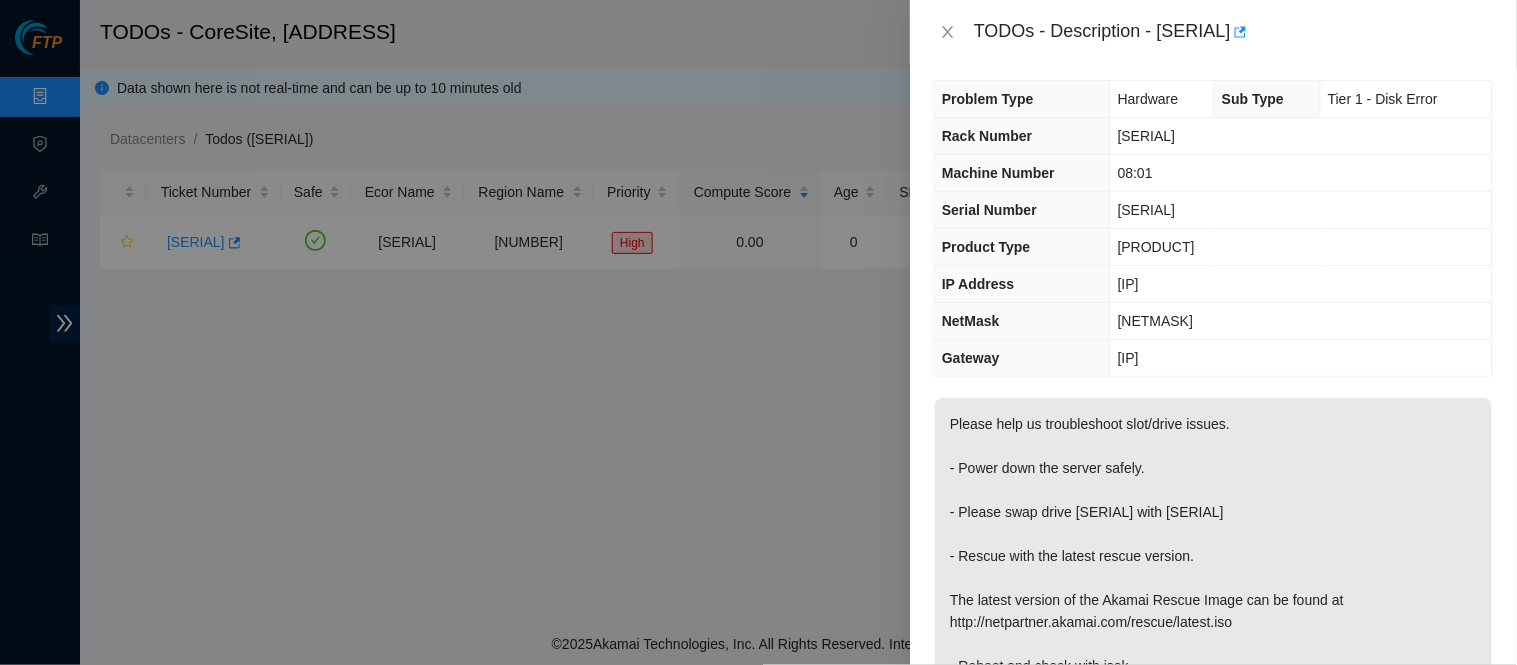 scroll, scrollTop: 3, scrollLeft: 0, axis: vertical 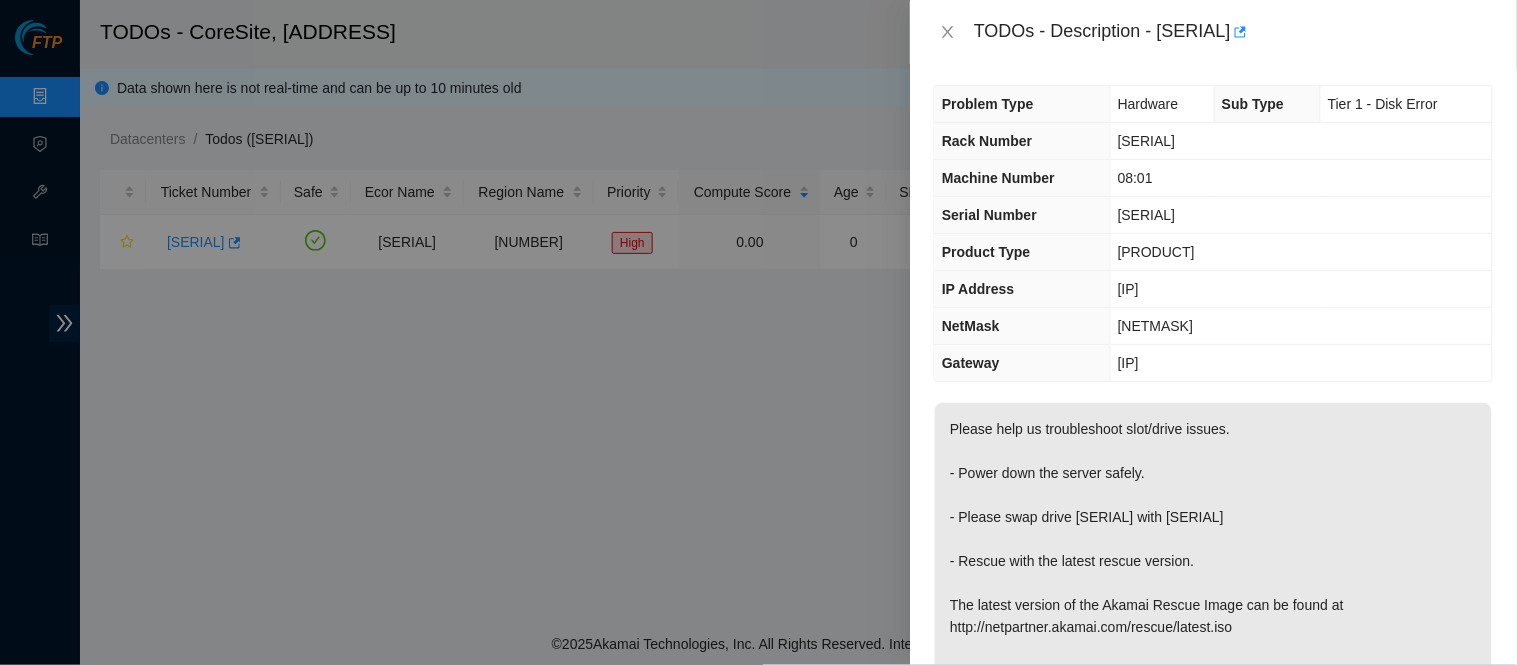 click on "Please help us troubleshoot slot/drive issues.
- Power down the server safely.
- Please swap drive [SERIAL] with [SERIAL]
- Rescue with the latest rescue version.
The latest version of the Akamai Rescue Image can be found at
http://netpartner.akamai.com/rescue/latest.iso
- Reboot and check with isok." at bounding box center (1213, 550) 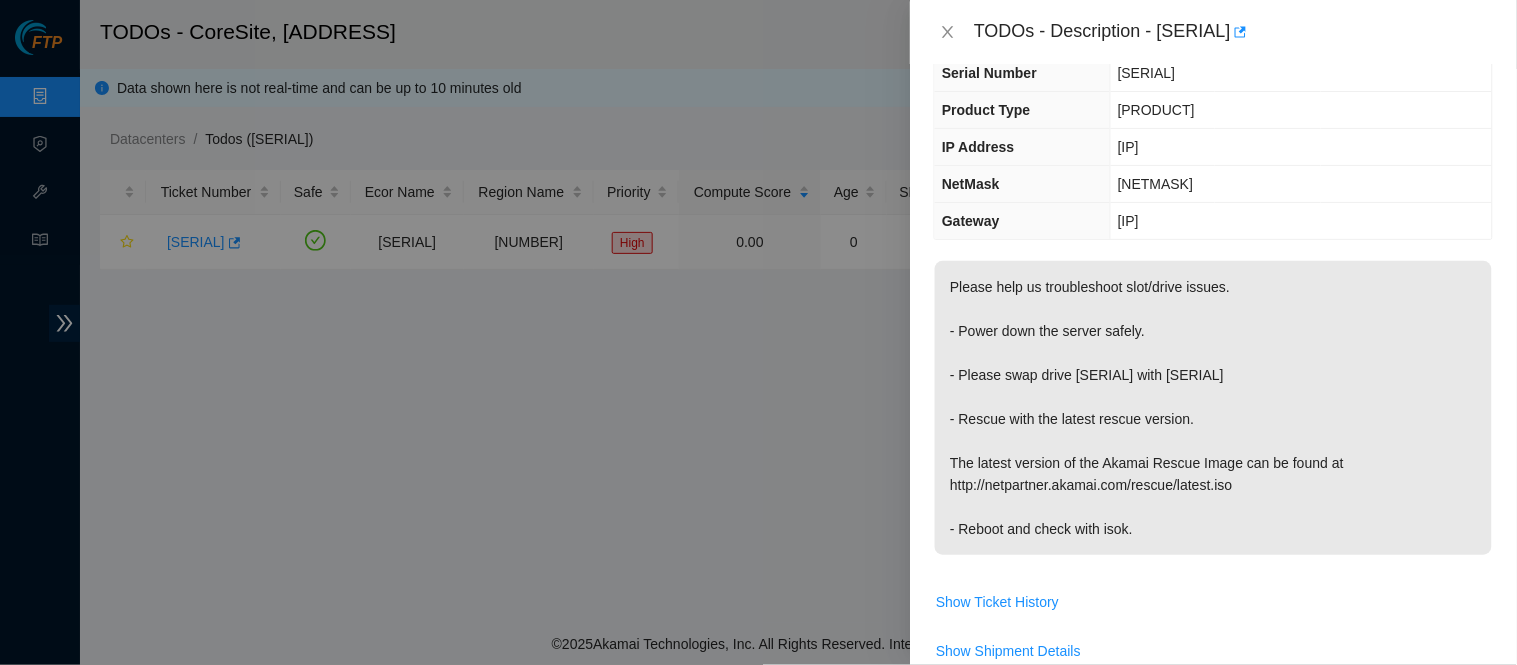 scroll, scrollTop: 0, scrollLeft: 0, axis: both 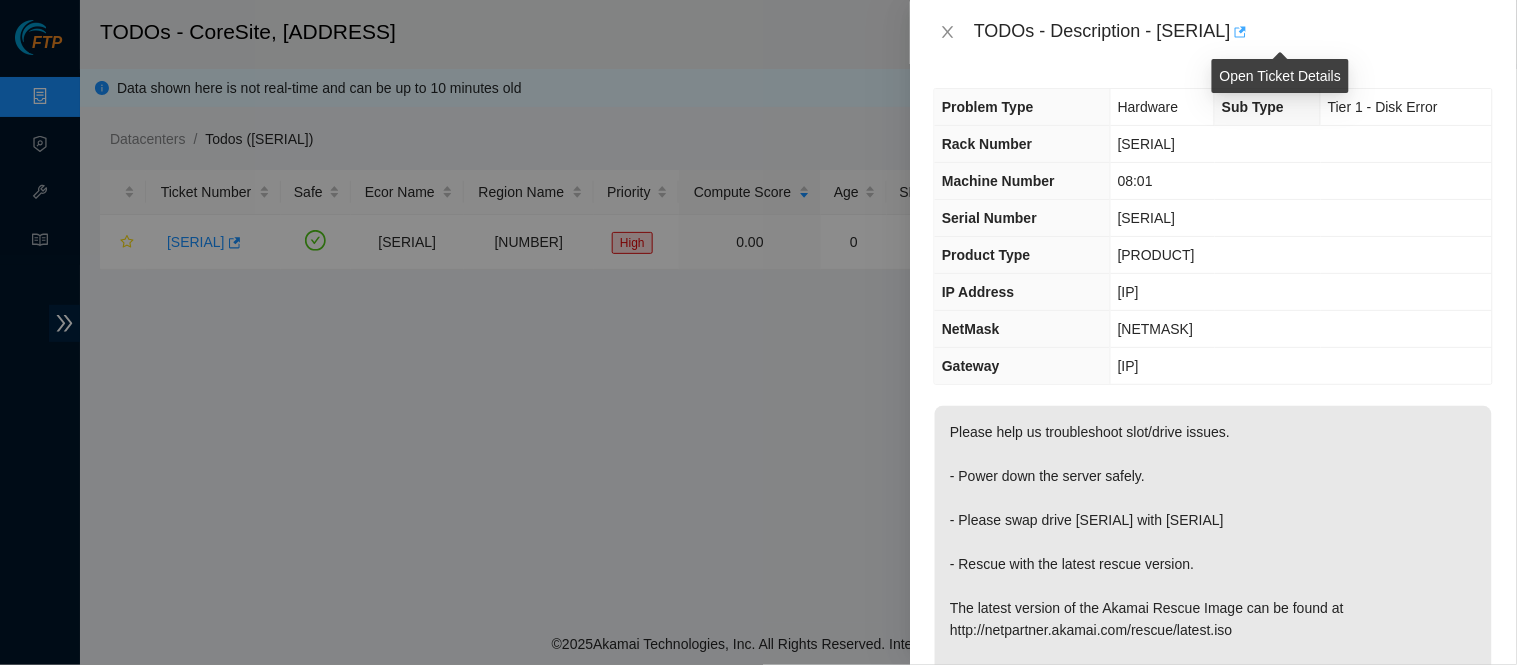 drag, startPoint x: 1160, startPoint y: 27, endPoint x: 1271, endPoint y: 38, distance: 111.54372 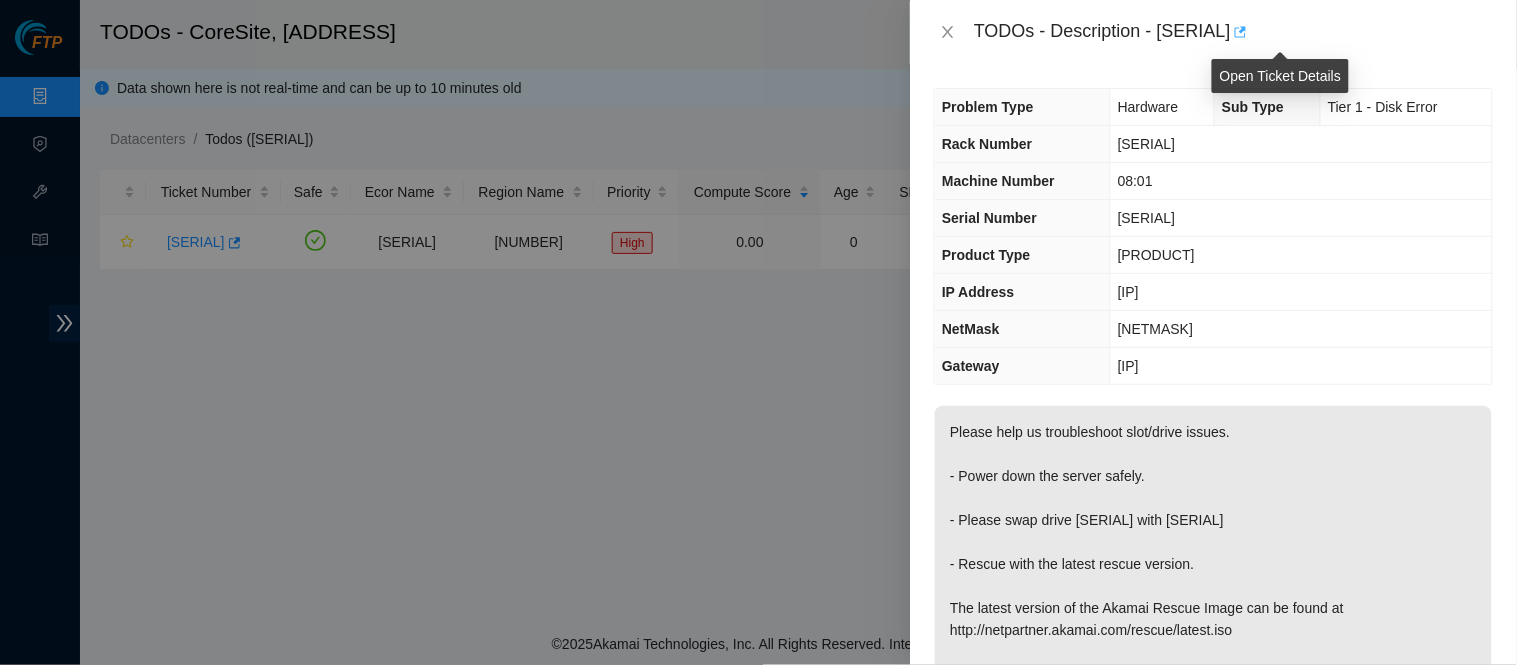copy on "[SERIAL]" 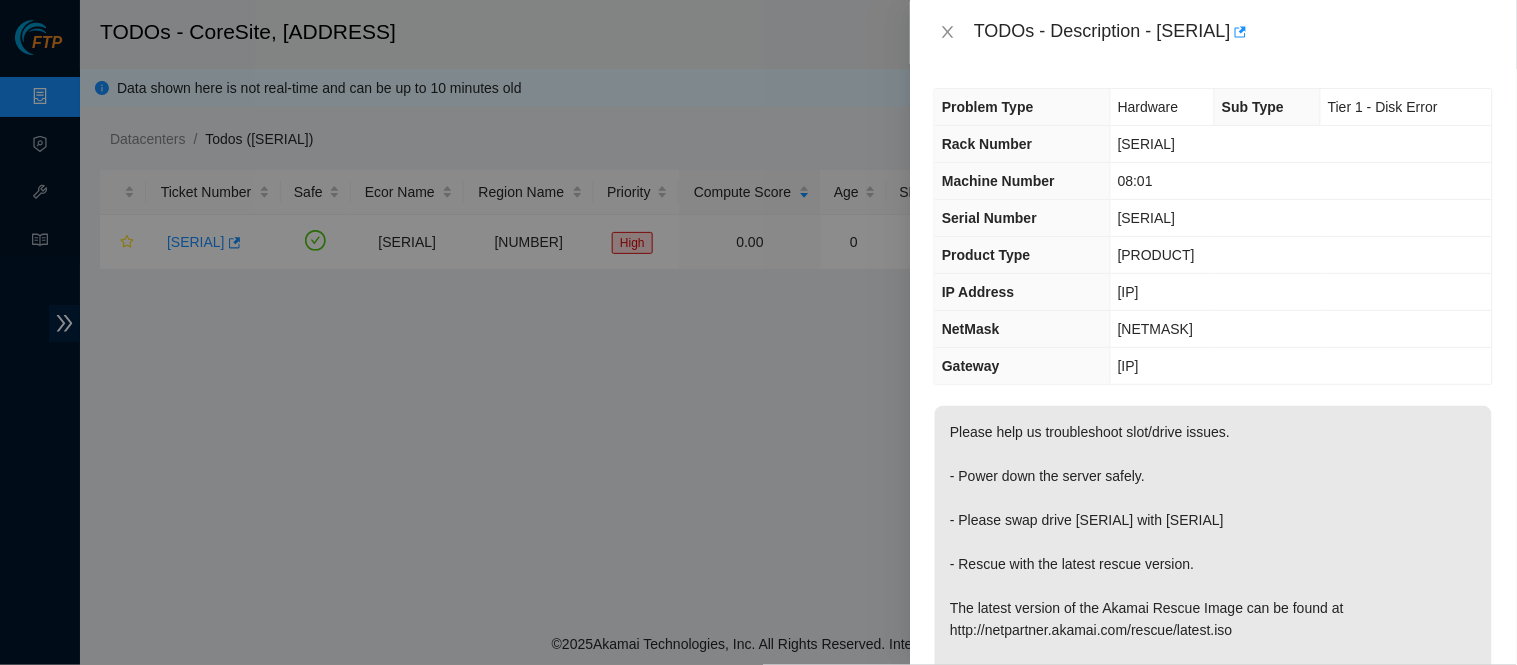 click on "[IP]" at bounding box center [1301, 366] 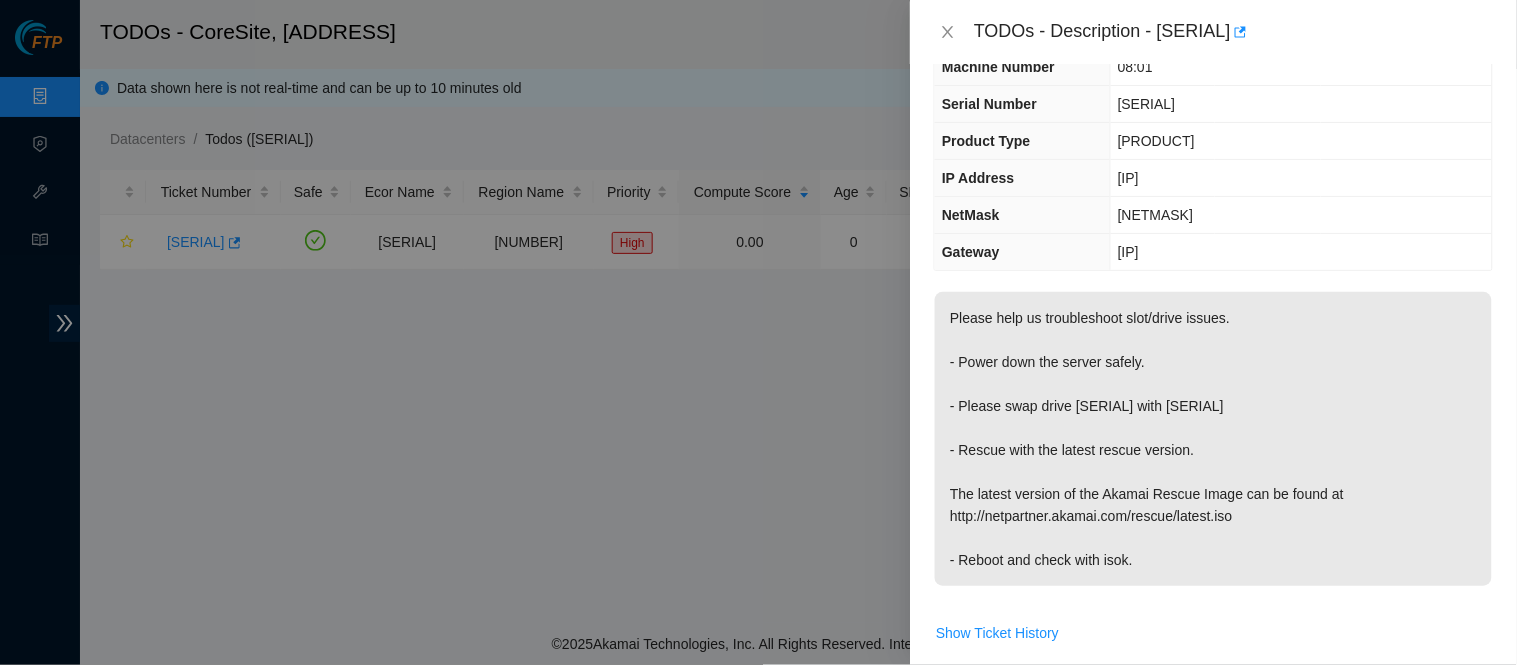 scroll, scrollTop: 0, scrollLeft: 0, axis: both 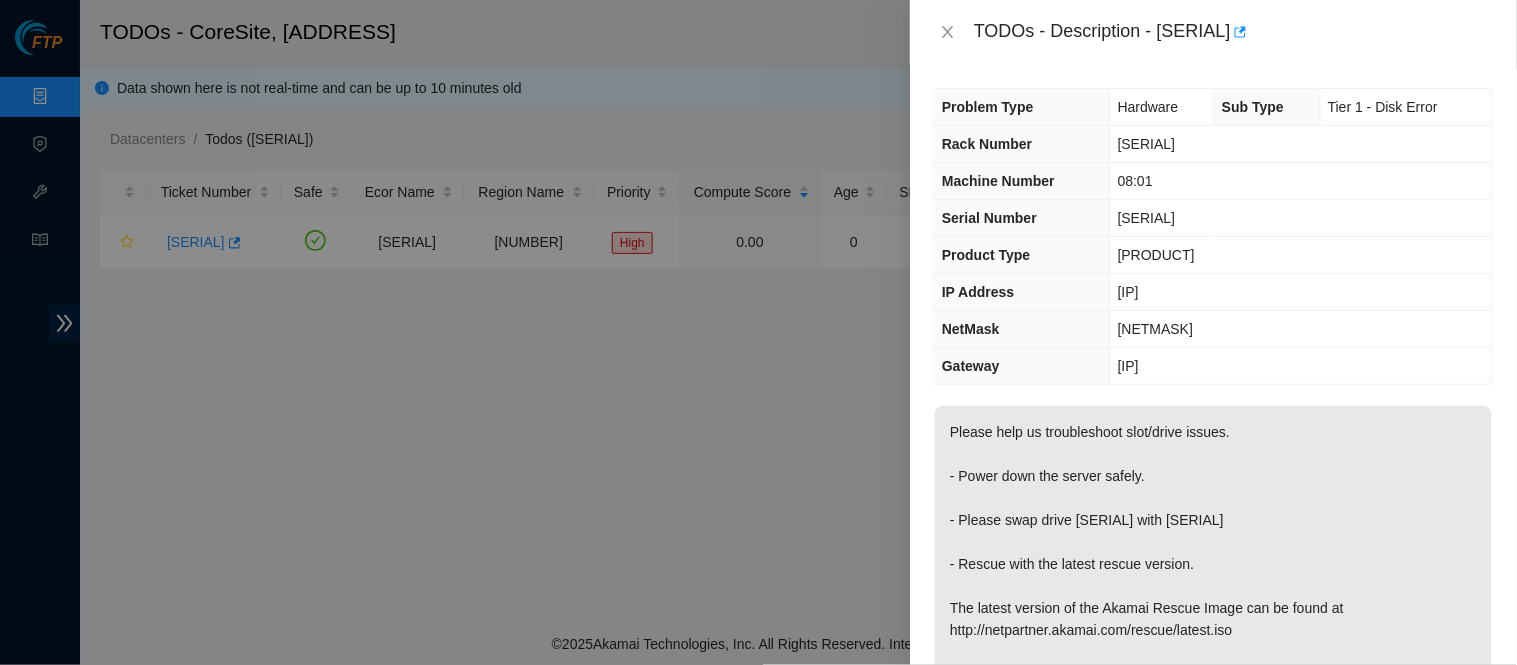 click on "[NETMASK]" at bounding box center (1301, 329) 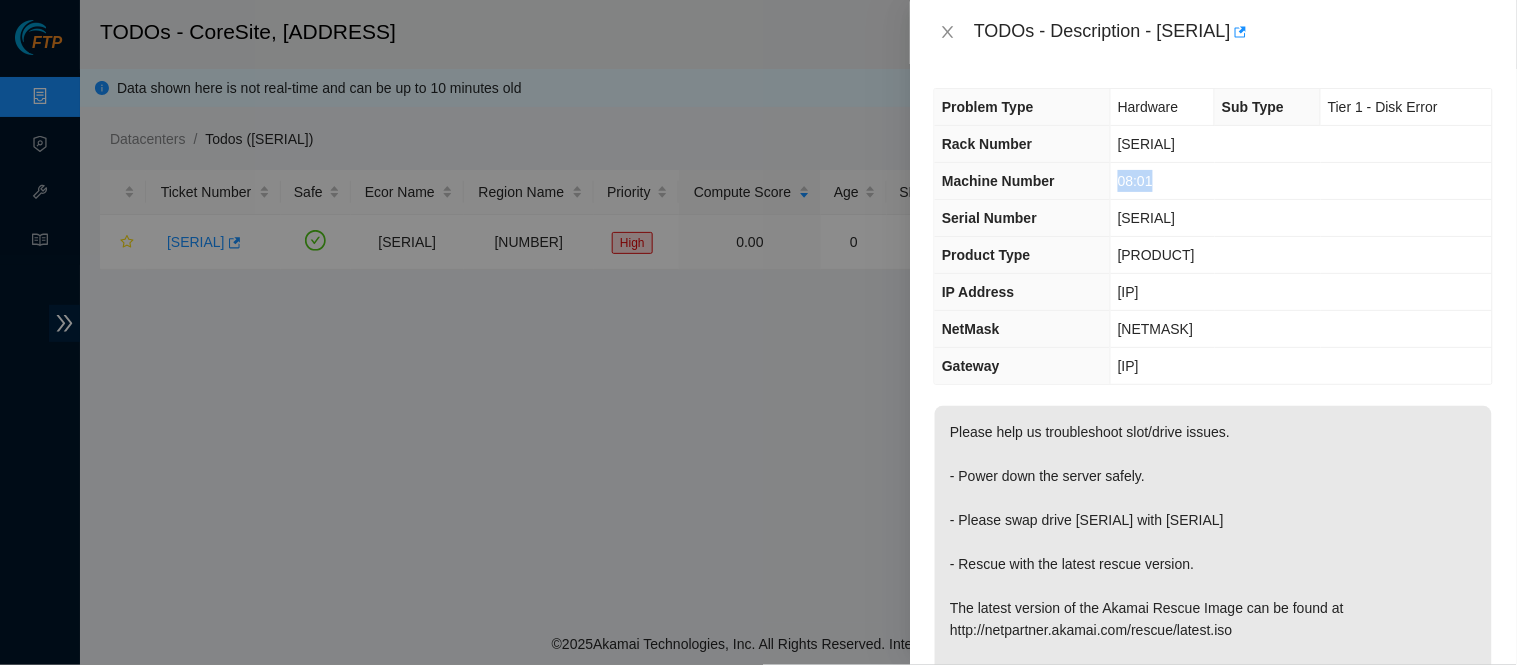 drag, startPoint x: 1158, startPoint y: 183, endPoint x: 1115, endPoint y: 178, distance: 43.289722 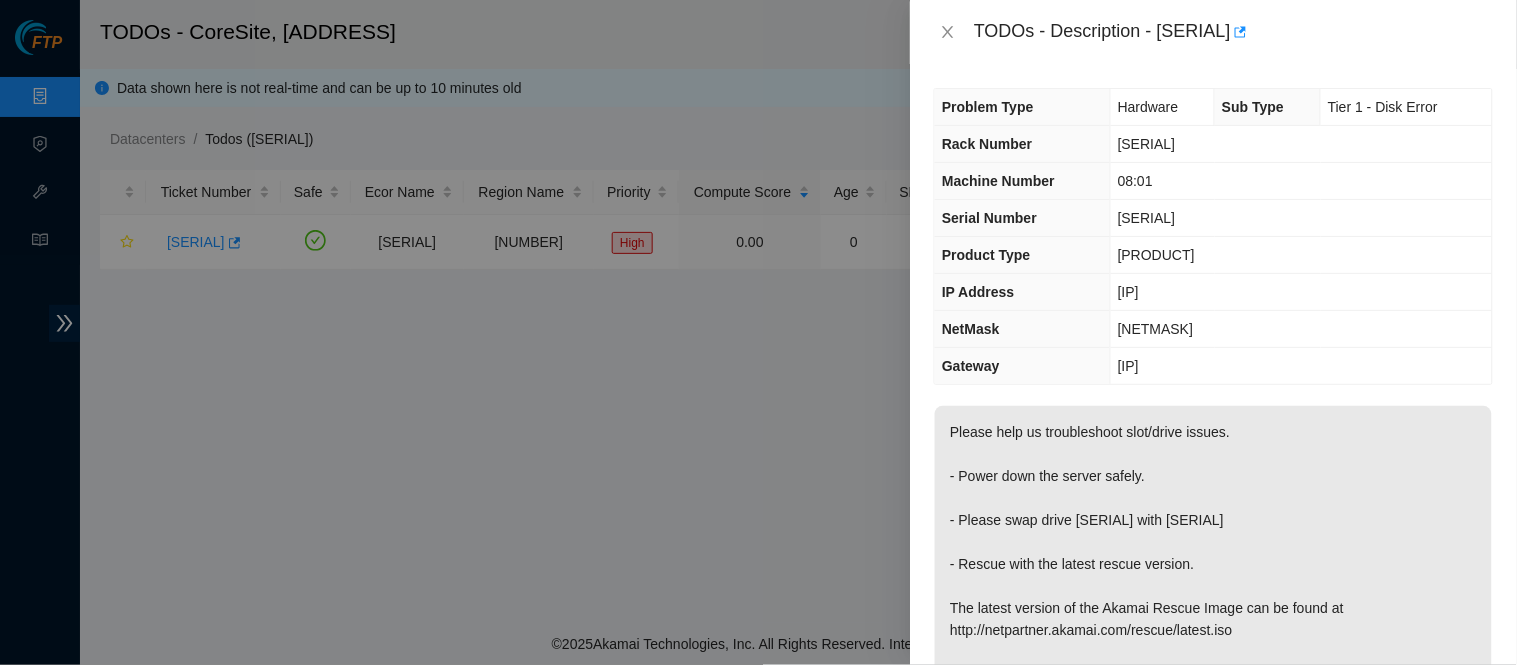 click on "Please help us troubleshoot slot/drive issues.
- Power down the server safely.
- Please swap drive [SERIAL] with [SERIAL]
- Rescue with the latest rescue version.
The latest version of the Akamai Rescue Image can be found at
http://netpartner.akamai.com/rescue/latest.iso
- Reboot and check with isok." at bounding box center [1213, 553] 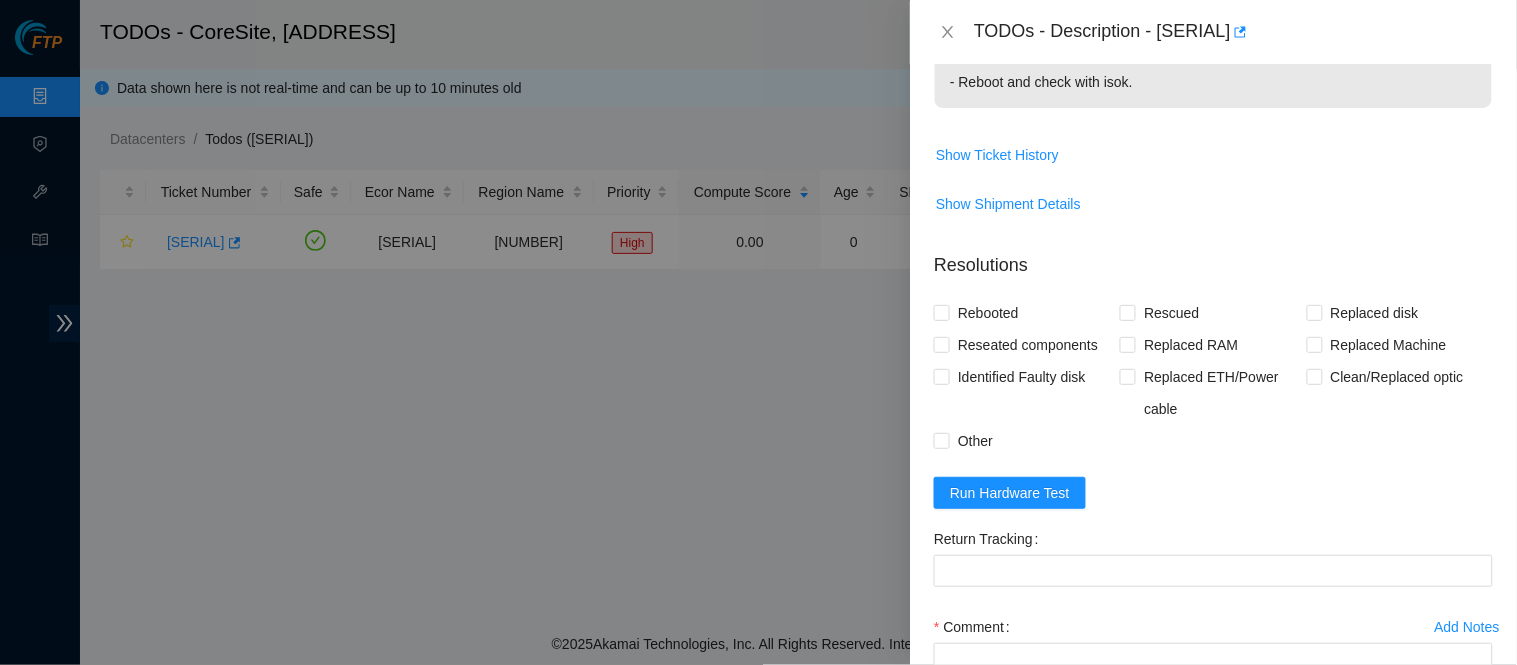 scroll, scrollTop: 593, scrollLeft: 0, axis: vertical 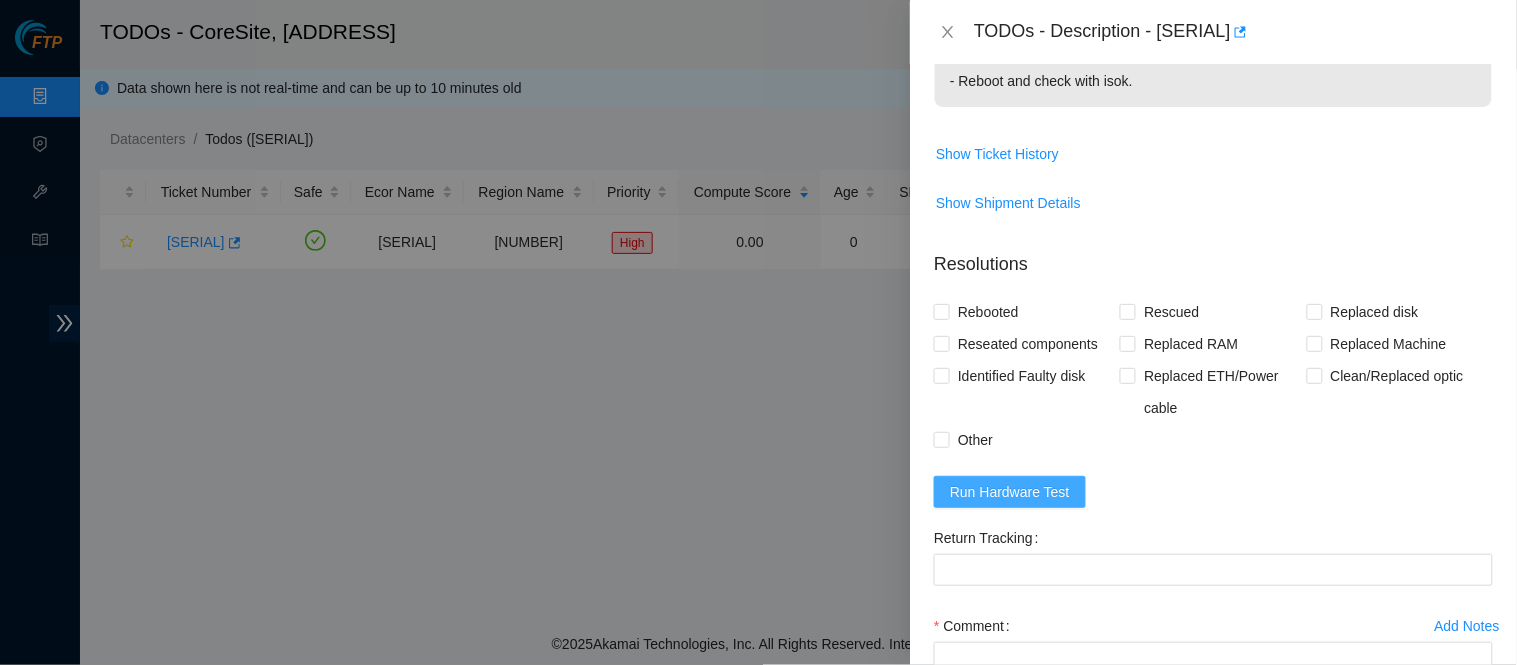 click on "Run Hardware Test" at bounding box center (1010, 492) 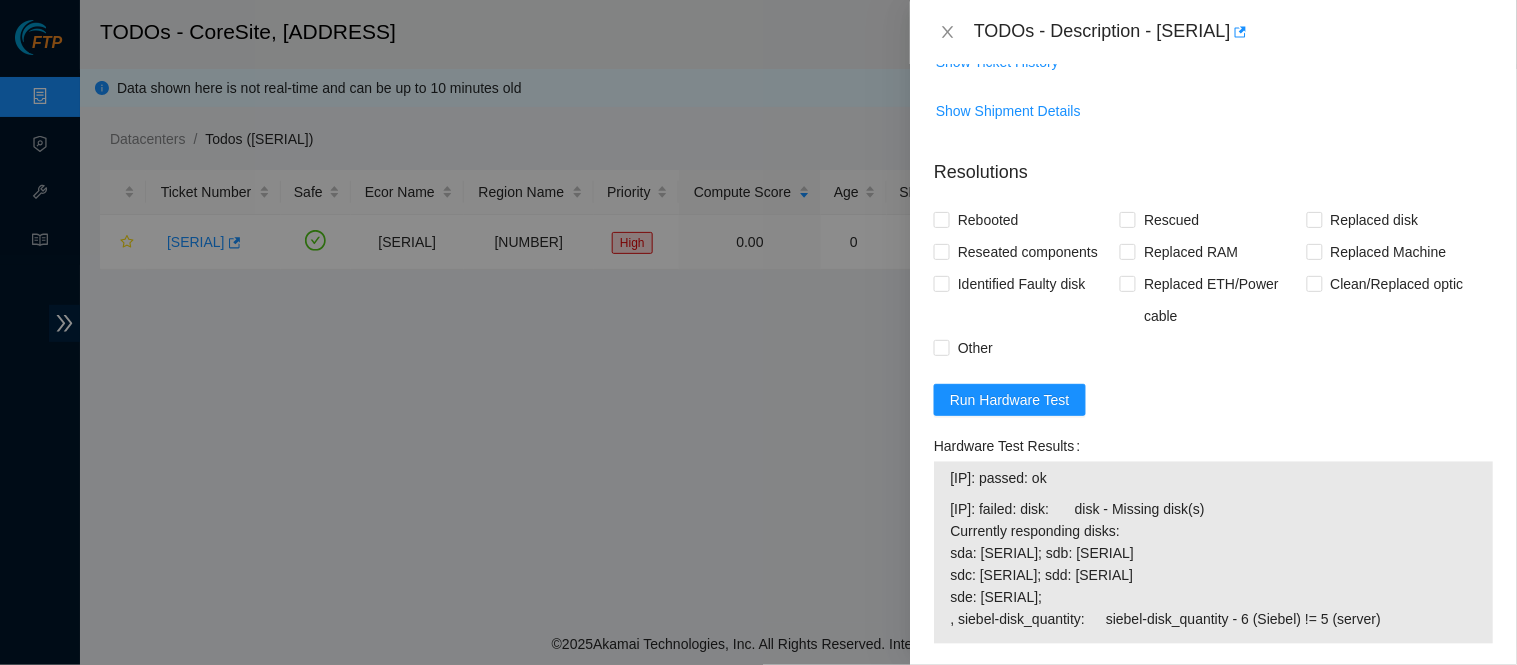 scroll, scrollTop: 725, scrollLeft: 0, axis: vertical 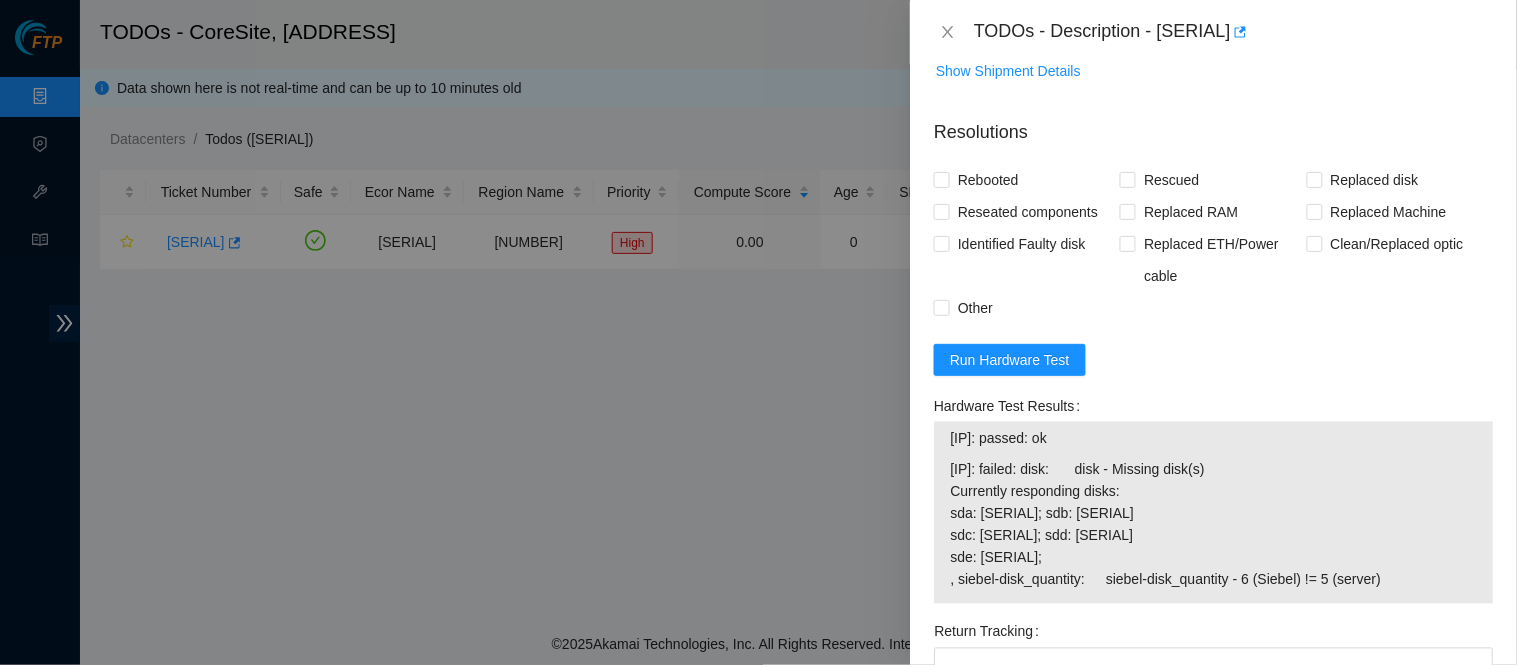 click on "Resolutions Rebooted Rescued Replaced disk Reseated components Replaced RAM Replaced Machine Identified Faulty disk Replaced ETH/Power cable Clean/Replaced optic Other Run Hardware Test Hardware Test Results [IP]: passed: ok [IP]: failed: disk:	disk - Missing disk(s)
Currently responding disks:
sda: [SERIAL]; sdb: [SERIAL]
sdc: [SERIAL]; sdd: [SERIAL]
sde: [SERIAL];
, siebel-disk_quantity:	siebel-disk_quantity - 6 (Siebel) != 5 (server)
Return Tracking Add Notes    Comment Submit Close" at bounding box center (1213, 503) 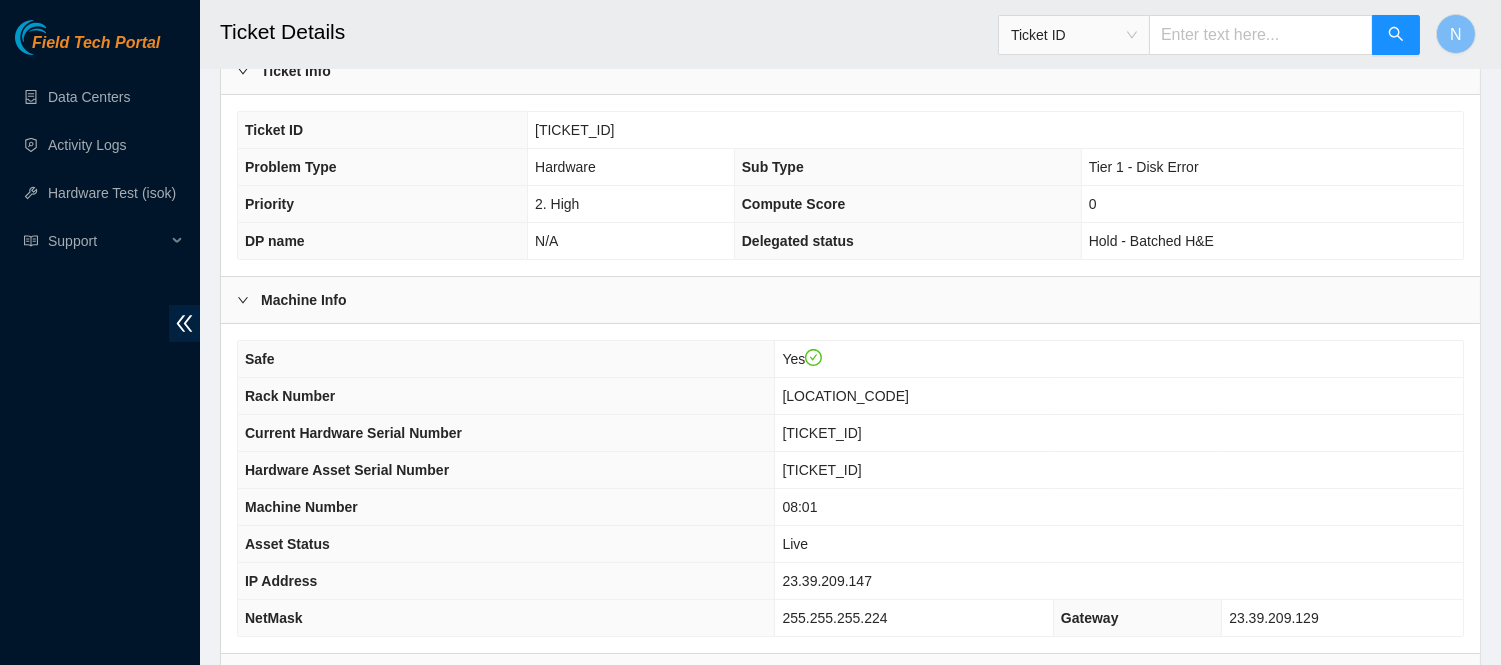 scroll, scrollTop: 462, scrollLeft: 0, axis: vertical 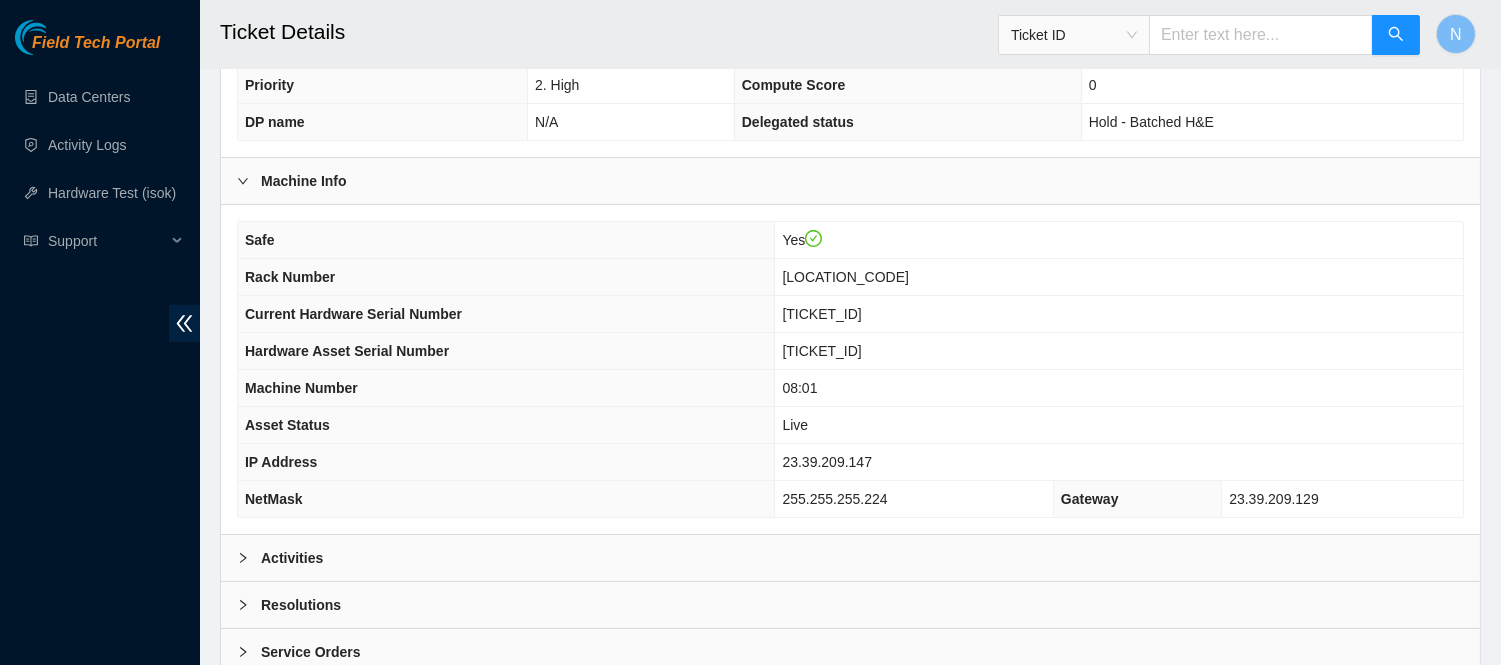 click on "Activities" at bounding box center [850, 558] 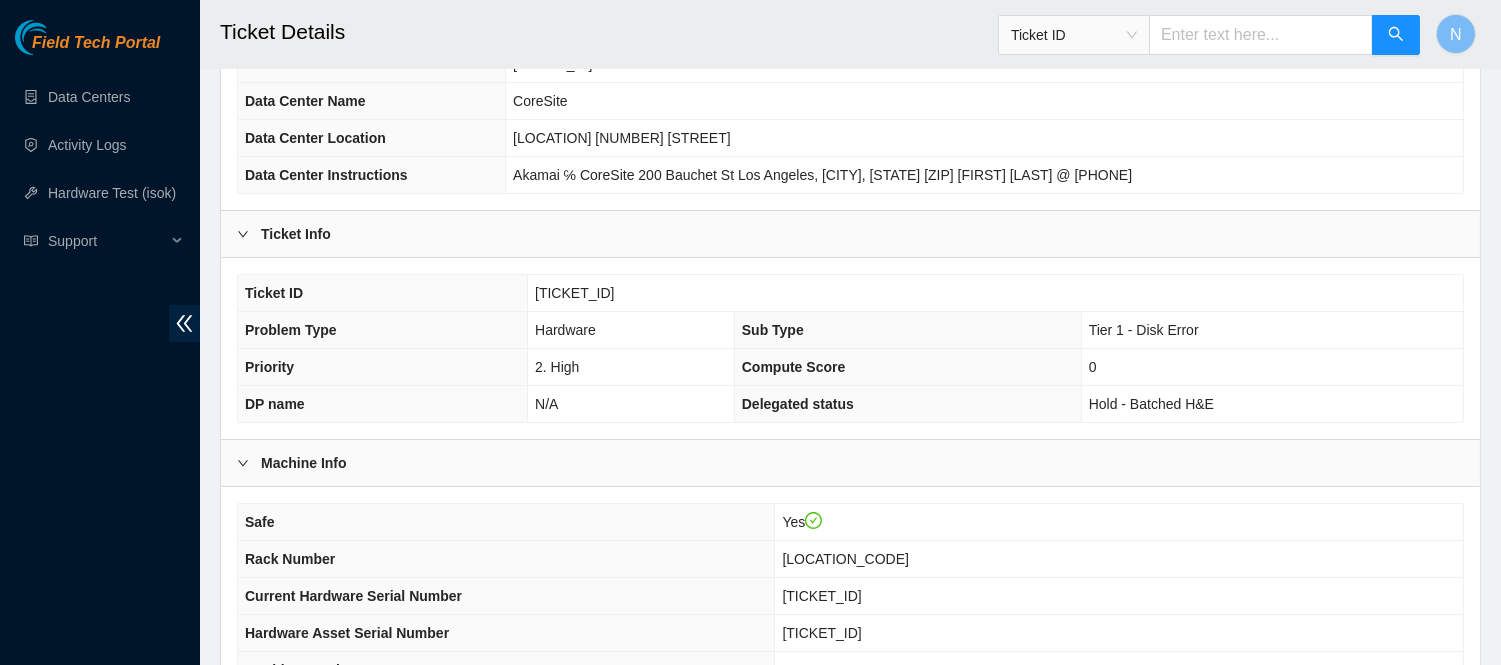 scroll, scrollTop: 0, scrollLeft: 0, axis: both 